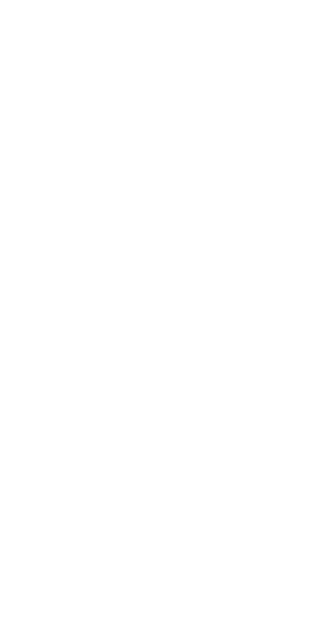 scroll, scrollTop: 0, scrollLeft: 0, axis: both 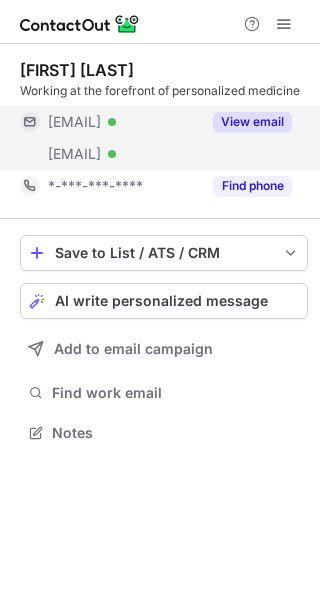 click on "View email" at bounding box center [252, 122] 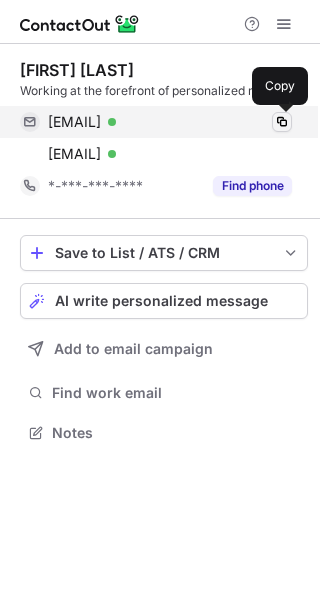 click at bounding box center [282, 122] 